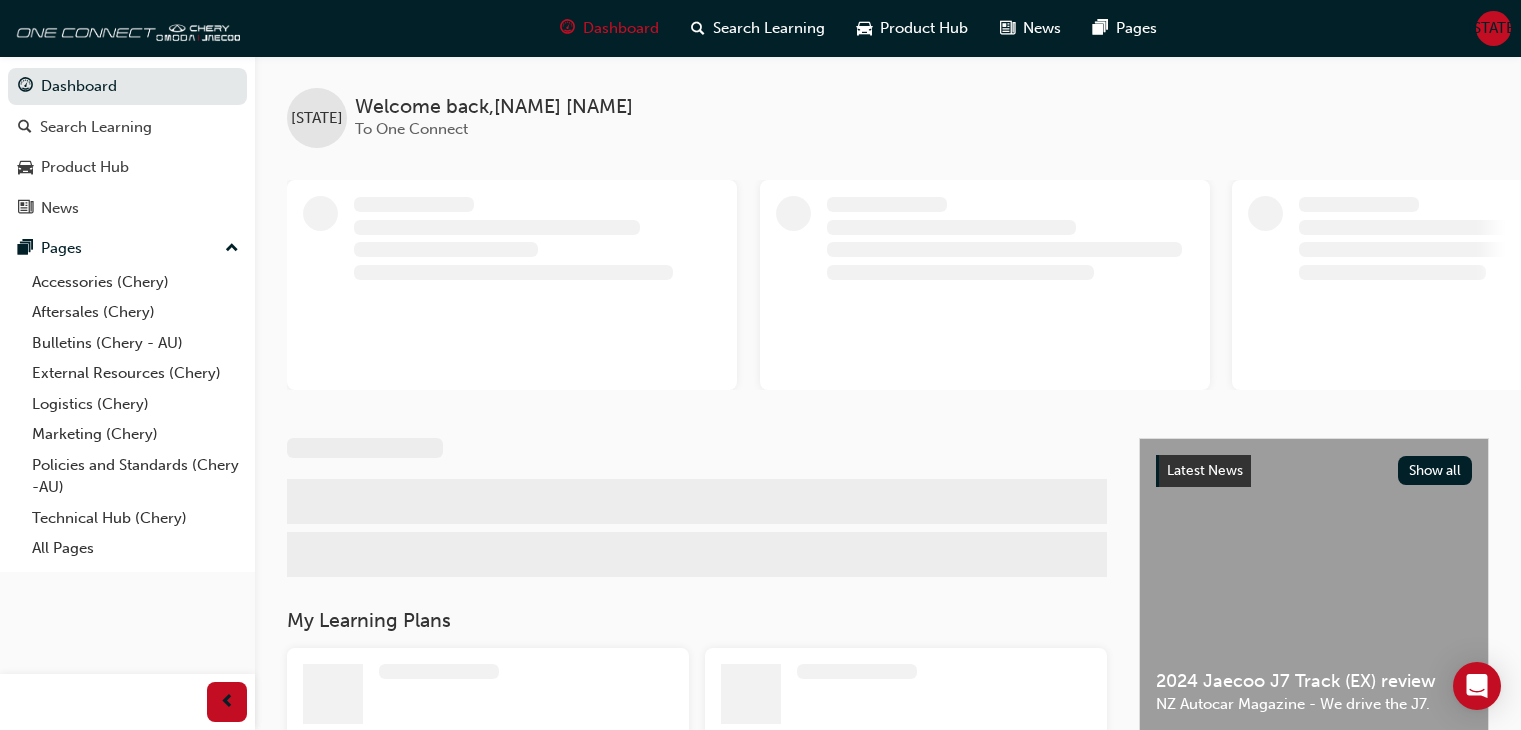 scroll, scrollTop: 0, scrollLeft: 0, axis: both 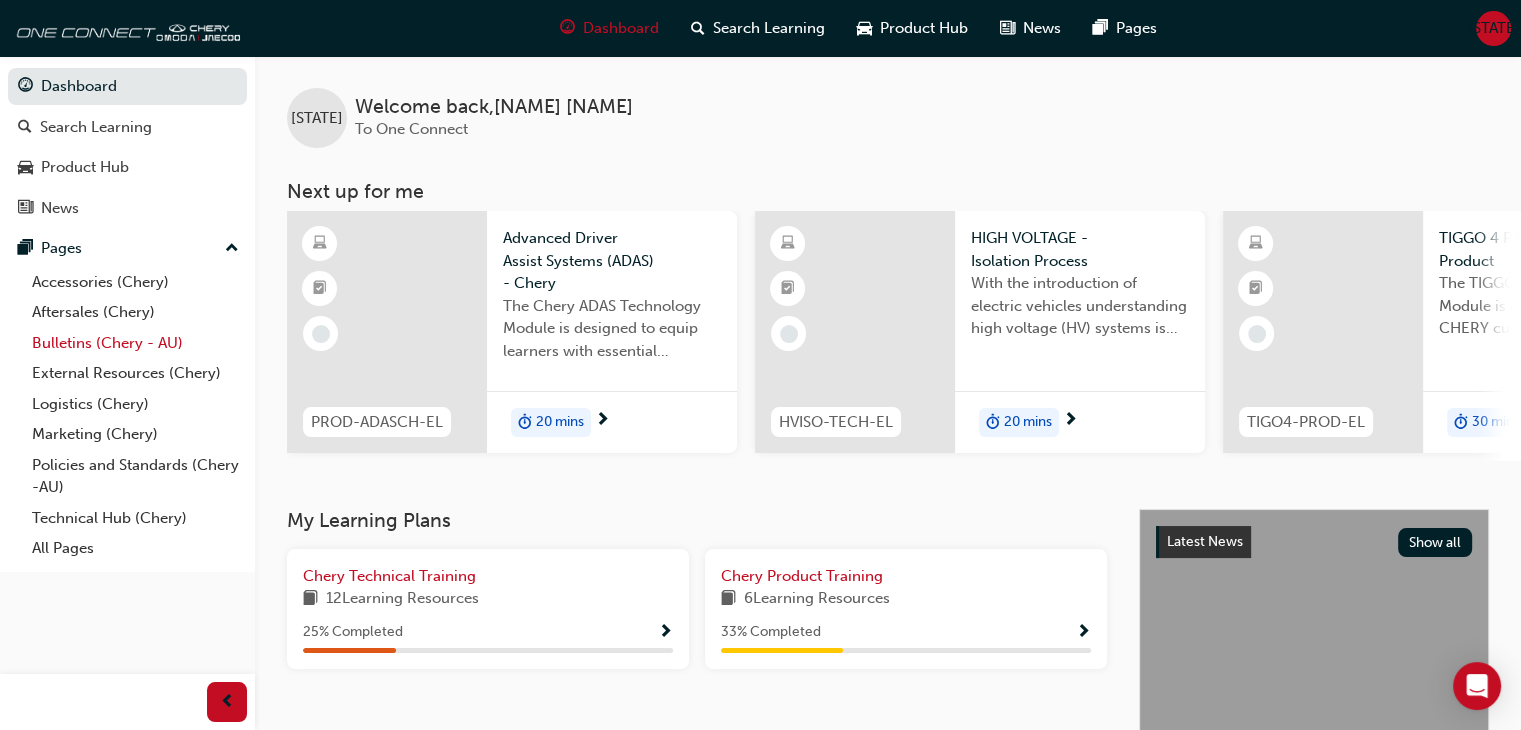 click on "Bulletins (Chery - AU)" at bounding box center (135, 343) 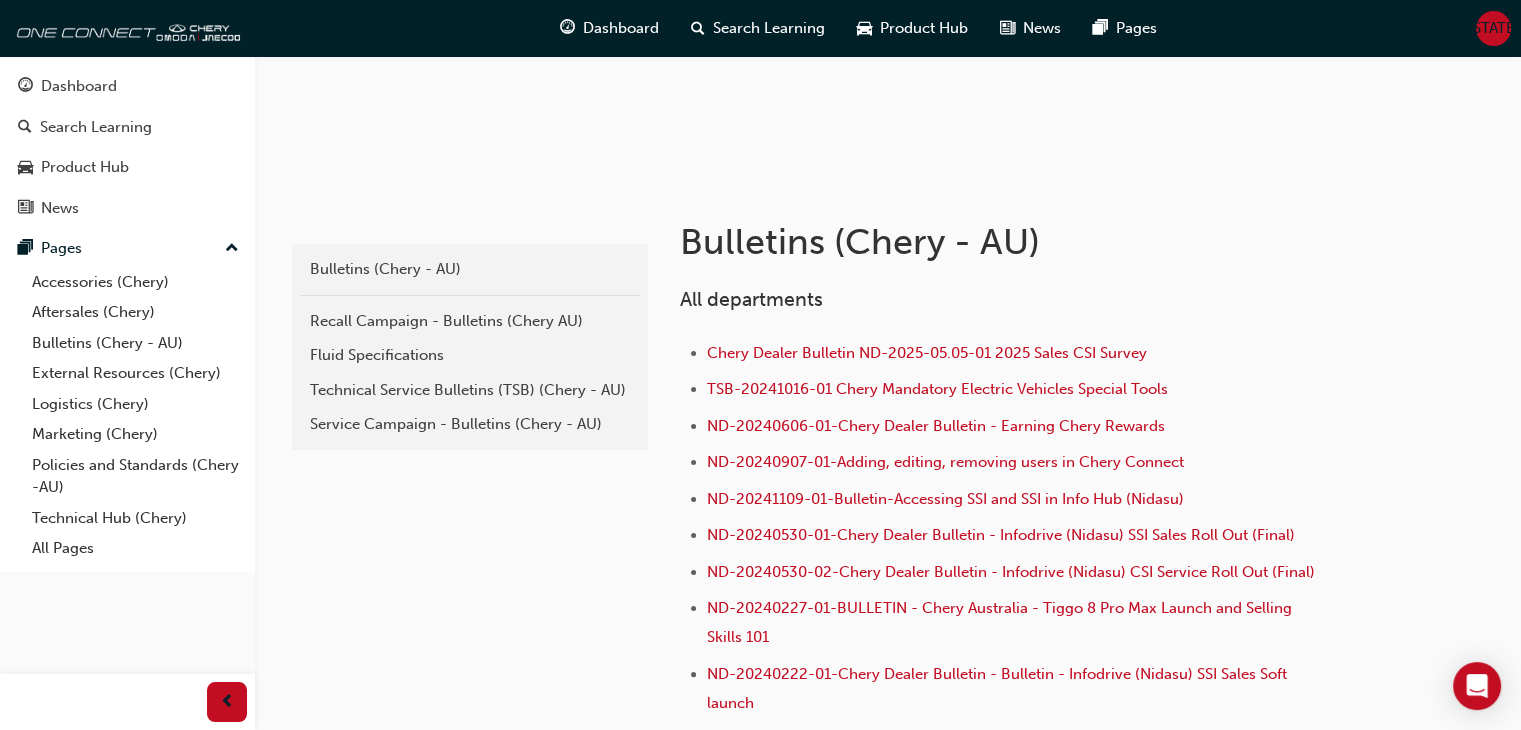 scroll, scrollTop: 276, scrollLeft: 0, axis: vertical 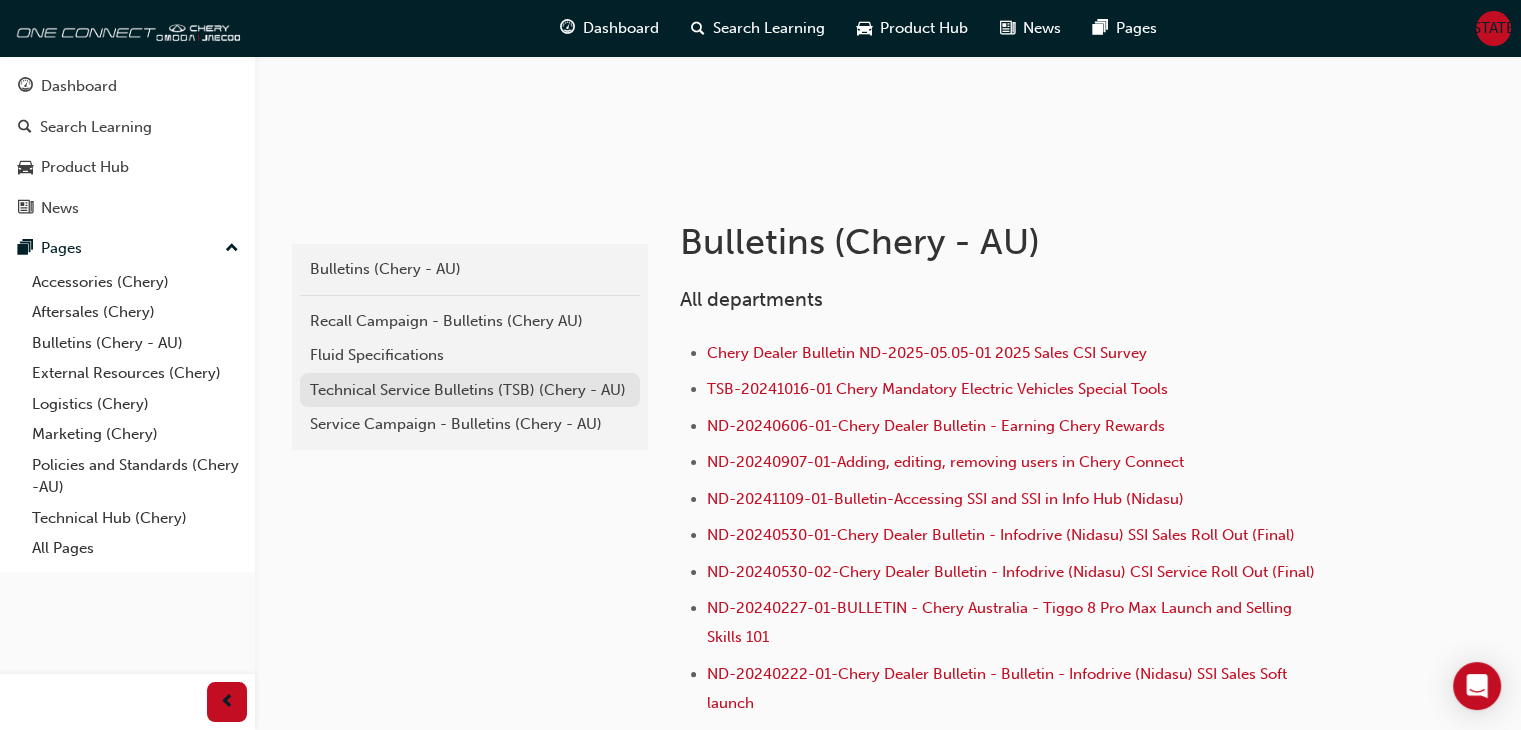 click on "Technical Service Bulletins (TSB) (Chery - AU)" at bounding box center [470, 390] 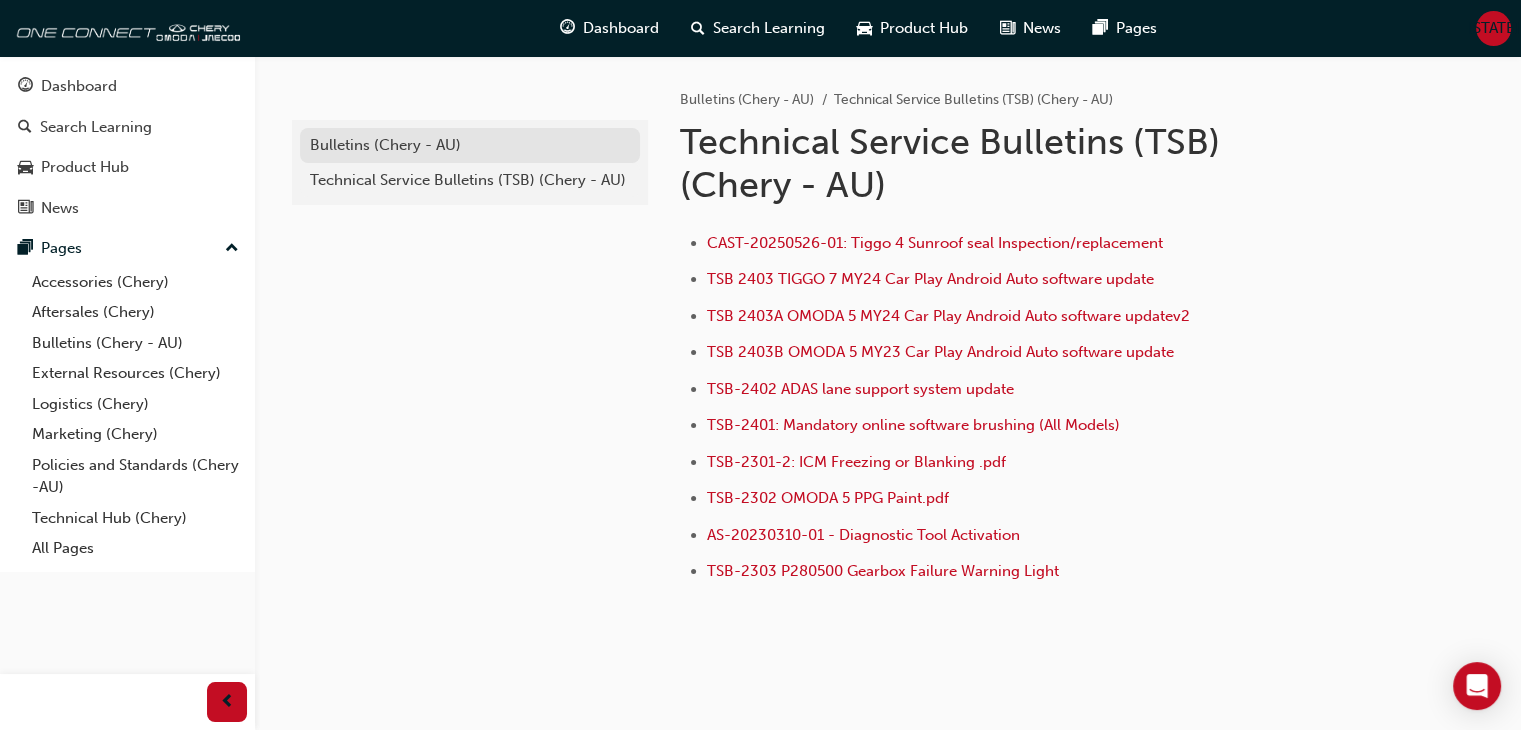 click on "Bulletins (Chery - AU)" at bounding box center (470, 145) 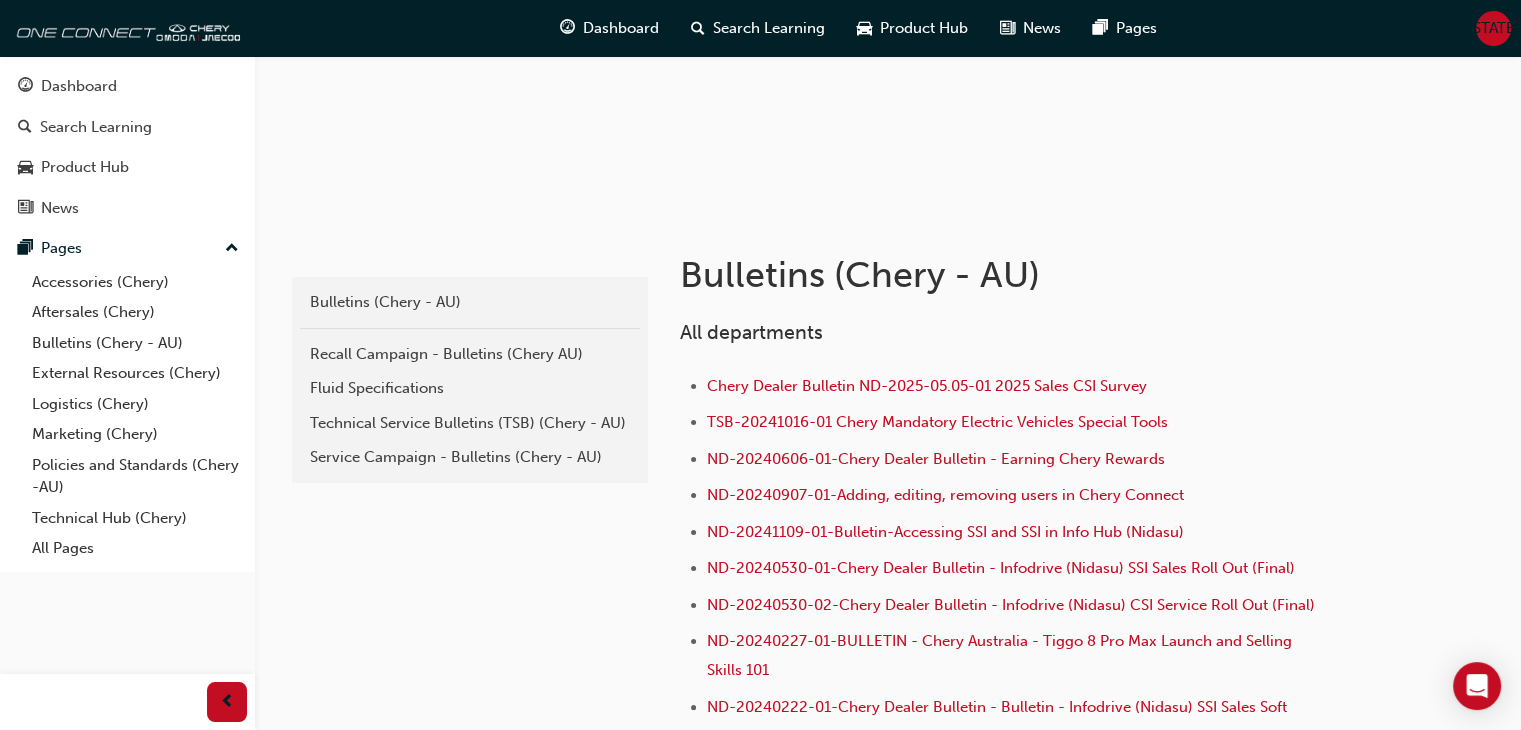 scroll, scrollTop: 236, scrollLeft: 0, axis: vertical 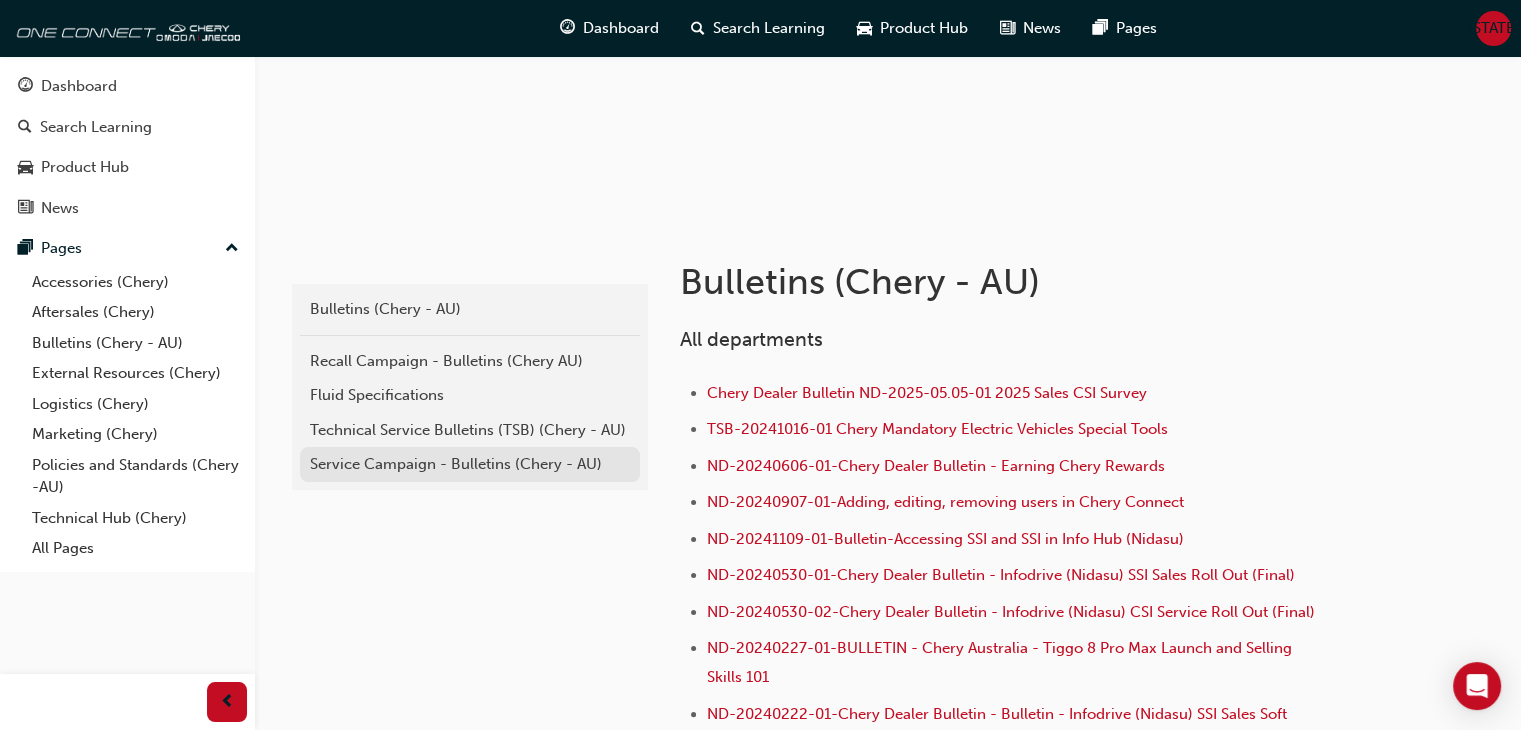 click on "Service Campaign - Bulletins (Chery - AU)" at bounding box center [470, 464] 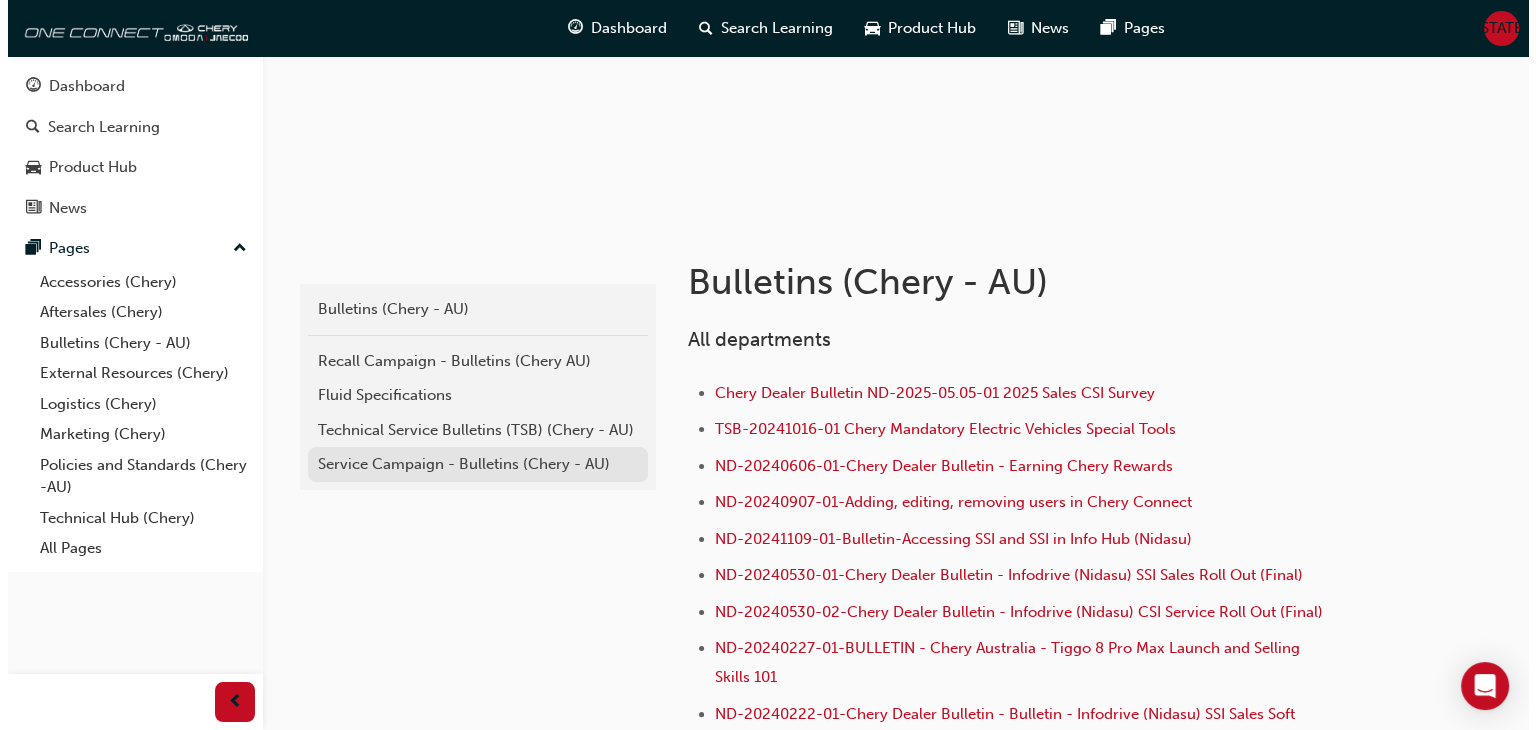 scroll, scrollTop: 0, scrollLeft: 0, axis: both 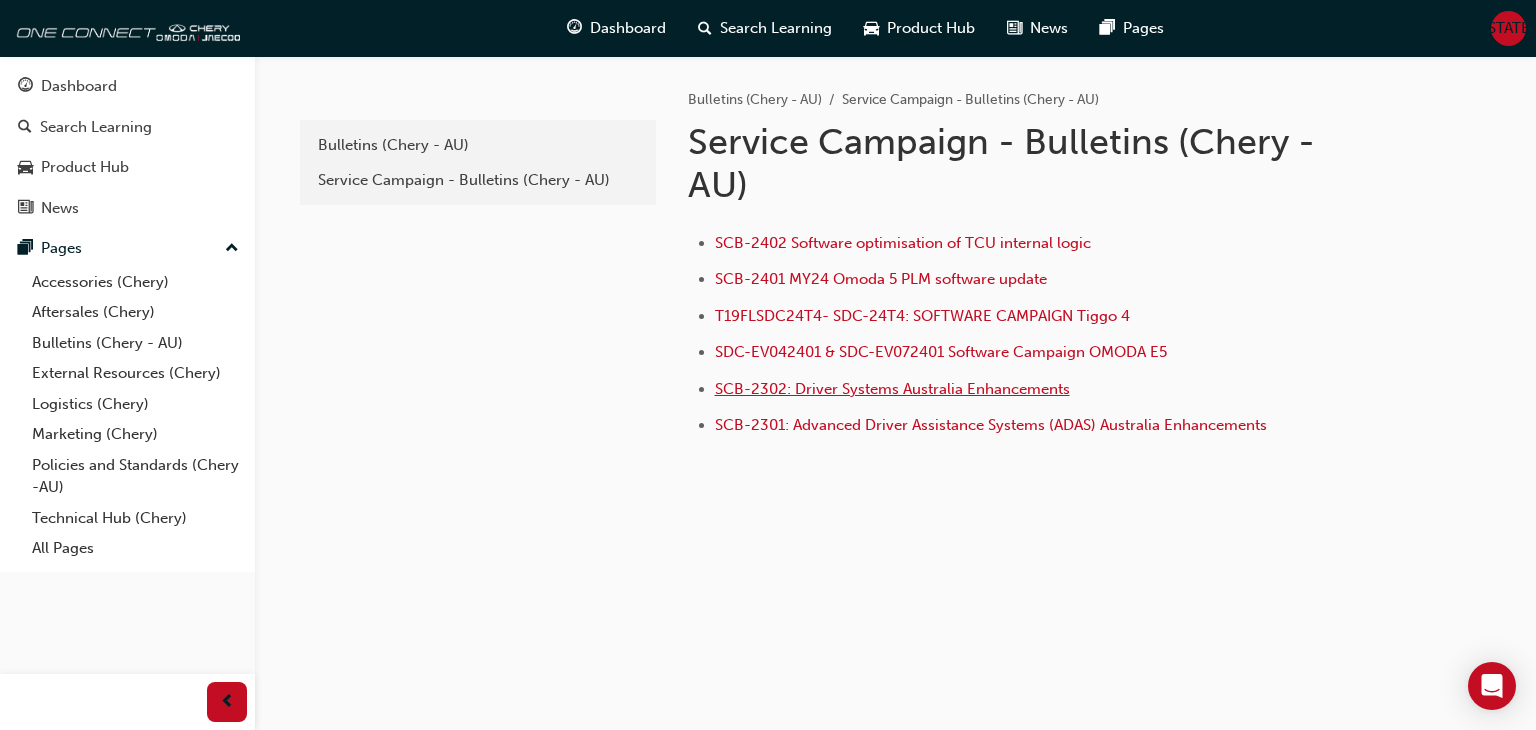 click on "SCB-2302: Driver Systems Australia Enhancements" at bounding box center [892, 389] 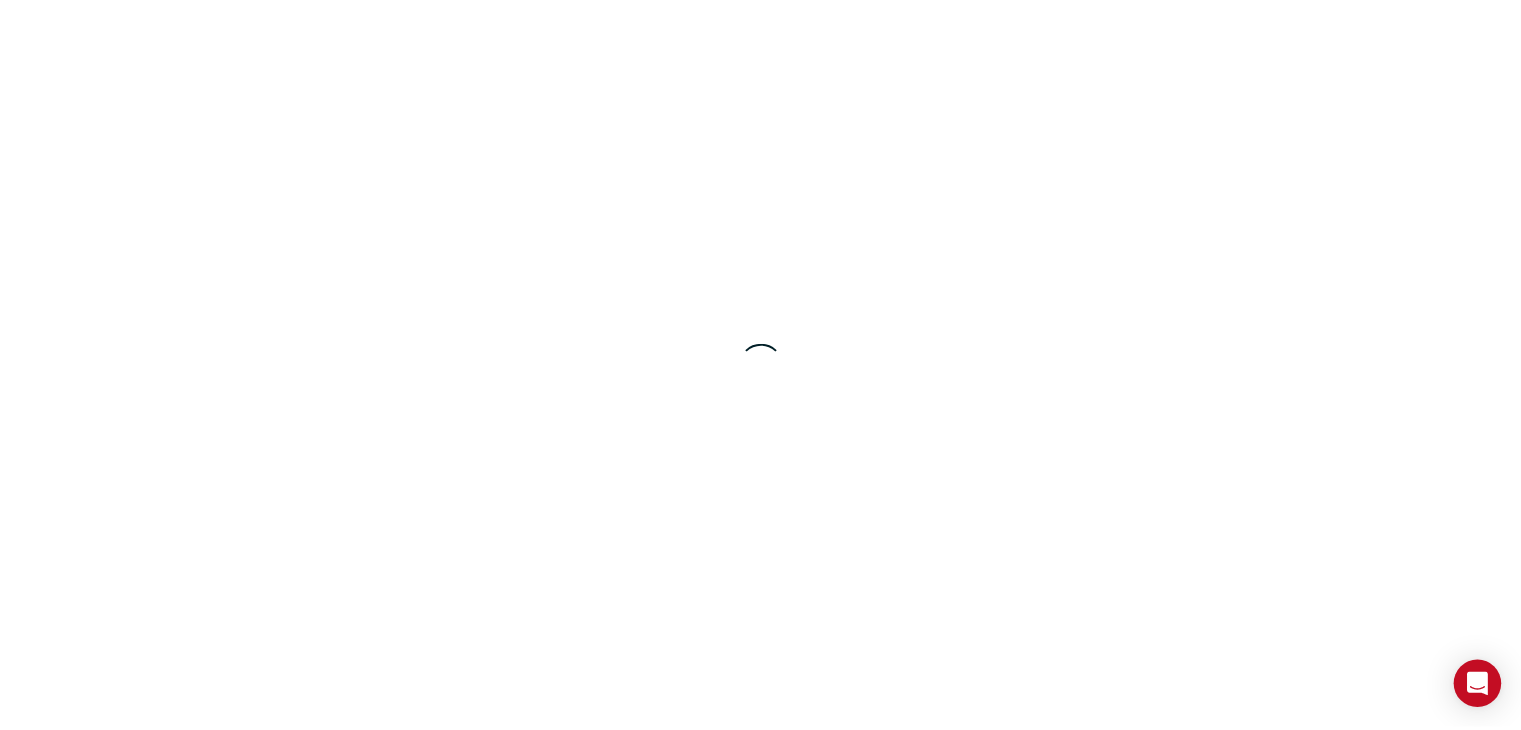 scroll, scrollTop: 0, scrollLeft: 0, axis: both 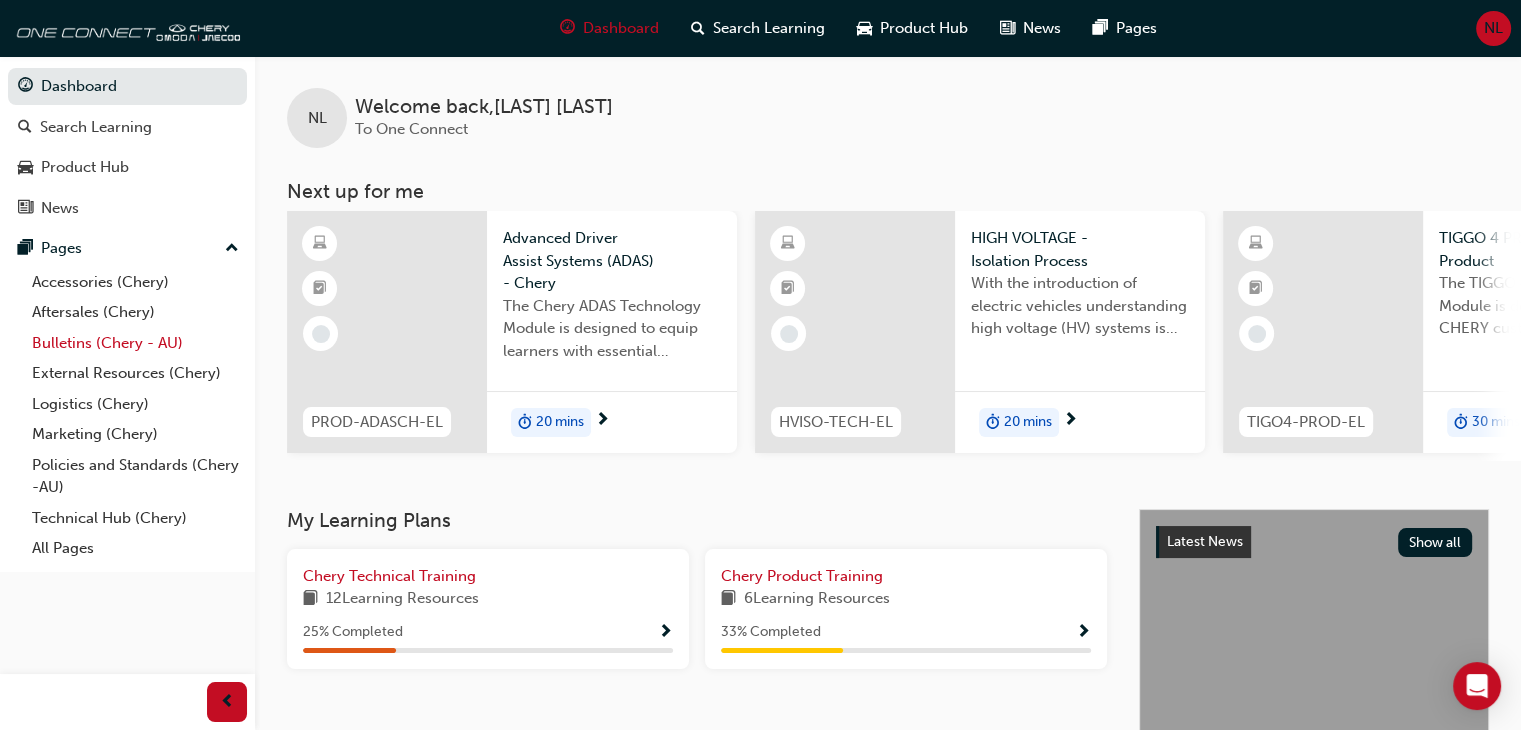 click on "Bulletins (Chery - AU)" at bounding box center (135, 343) 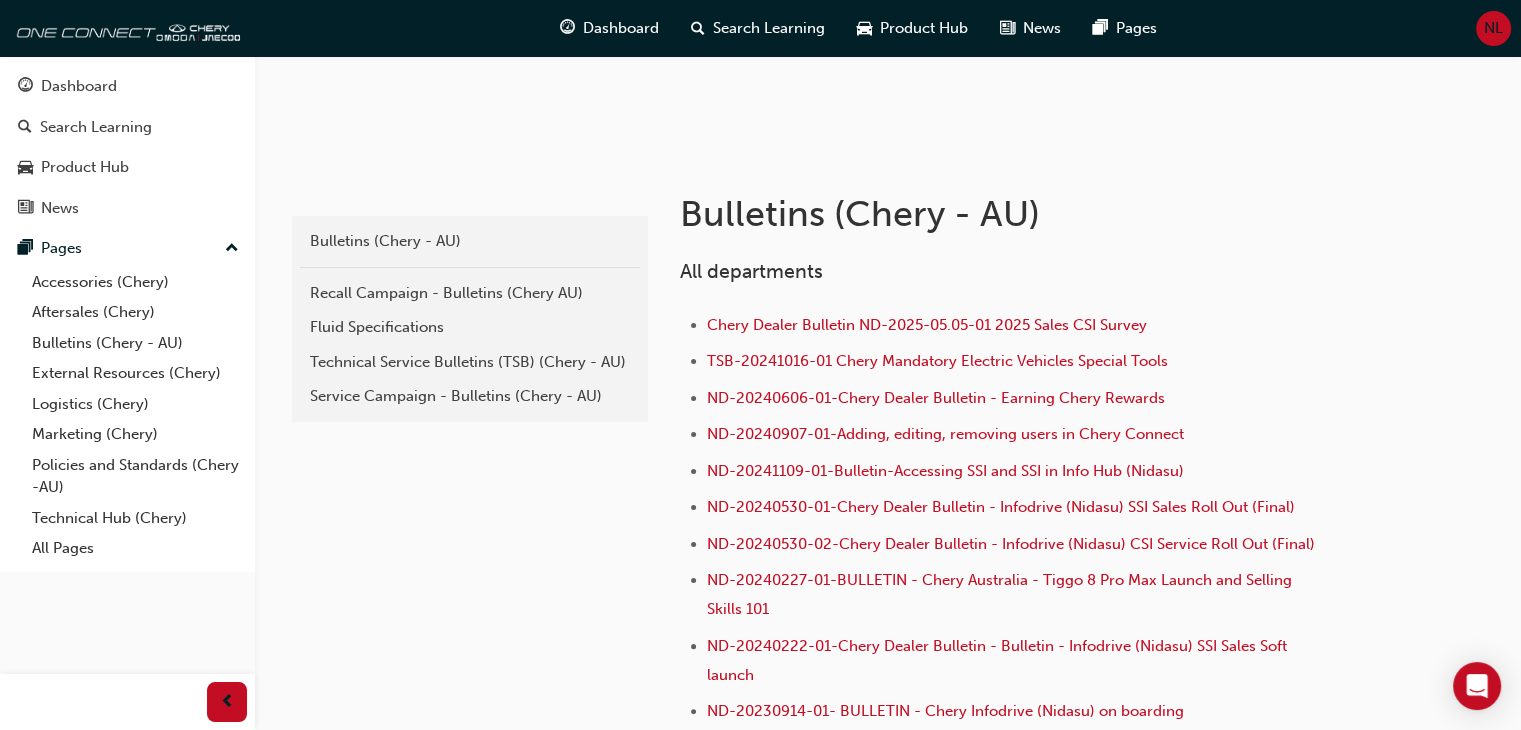 scroll, scrollTop: 304, scrollLeft: 0, axis: vertical 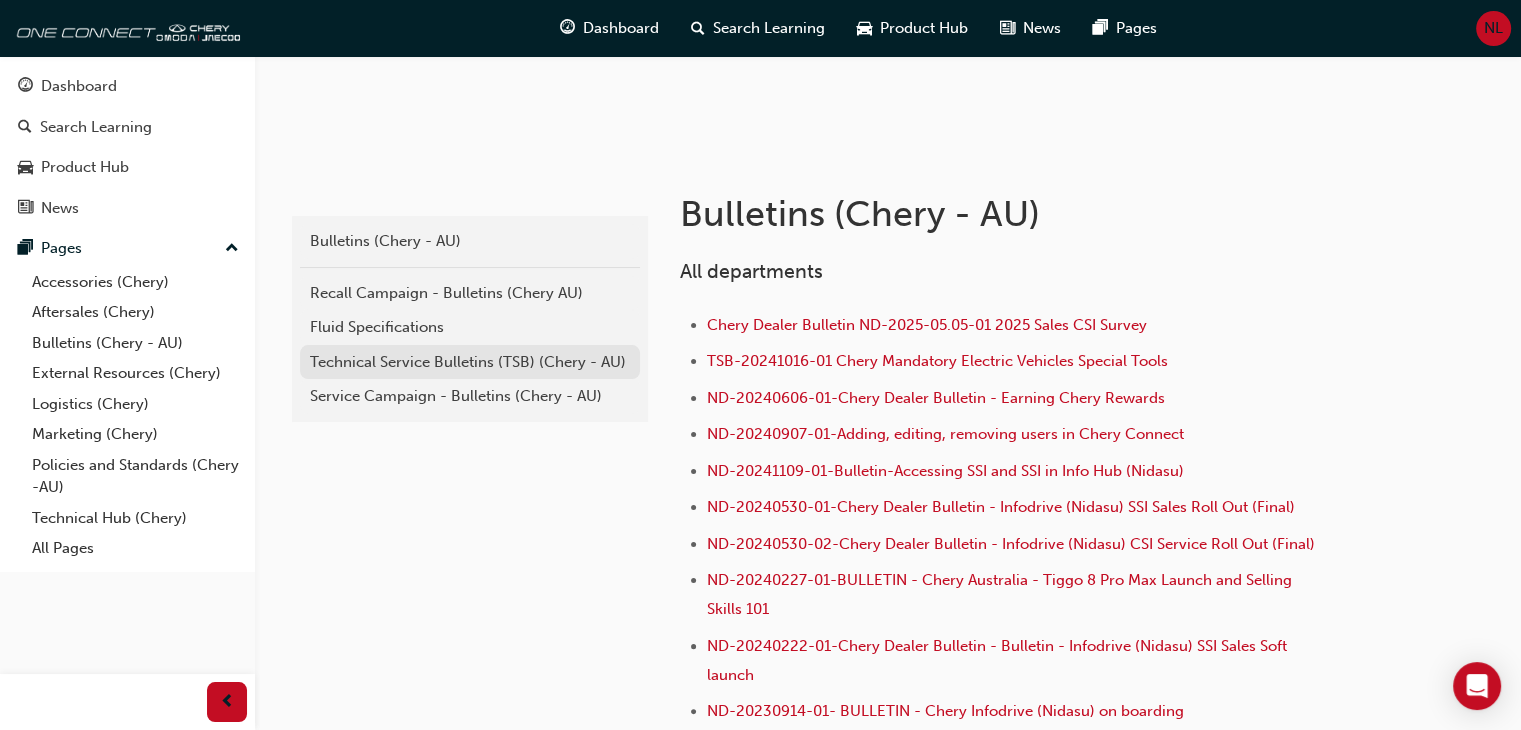 click on "Technical Service Bulletins (TSB) (Chery - AU)" at bounding box center [470, 362] 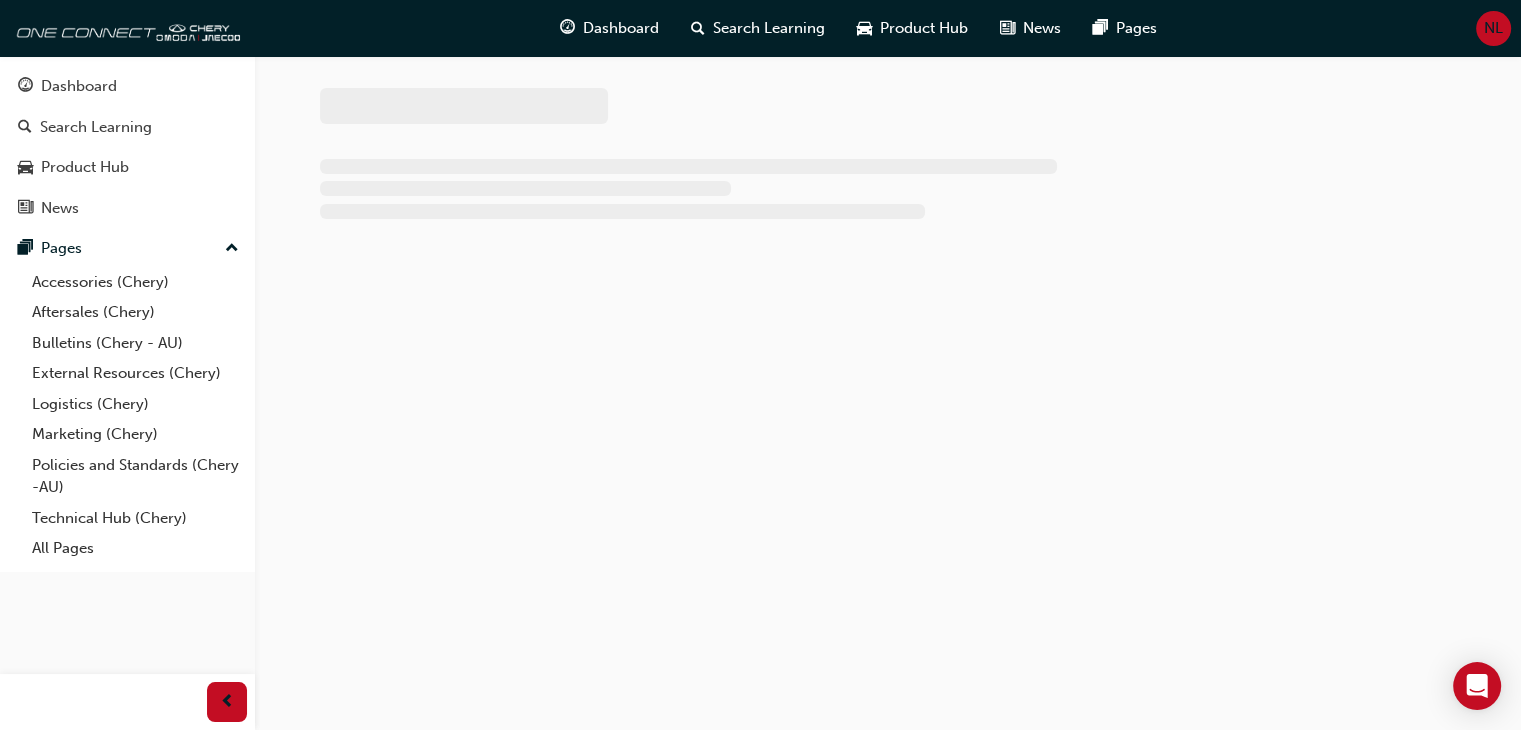 scroll, scrollTop: 0, scrollLeft: 0, axis: both 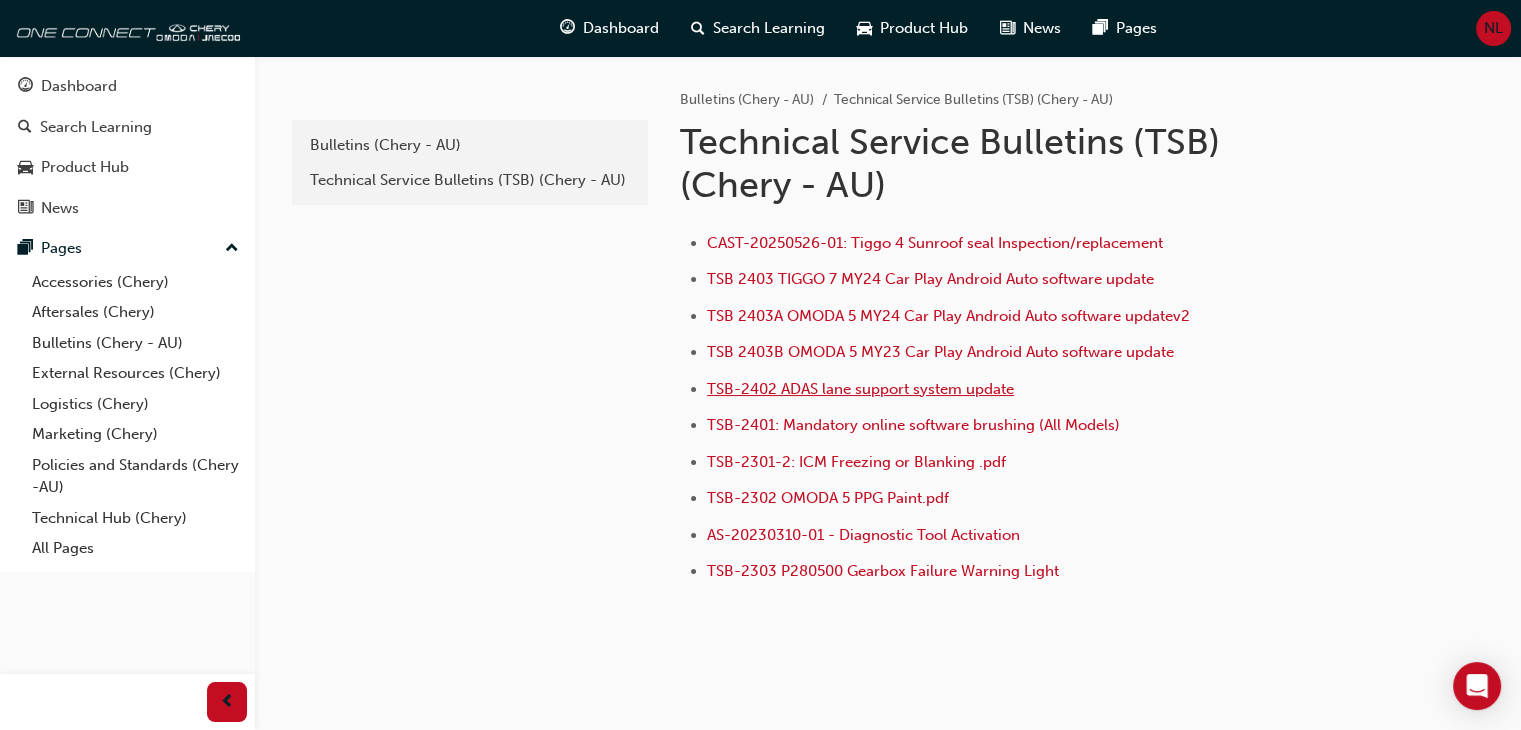 click on "TSB-2402 ADAS lane support system update" at bounding box center (860, 389) 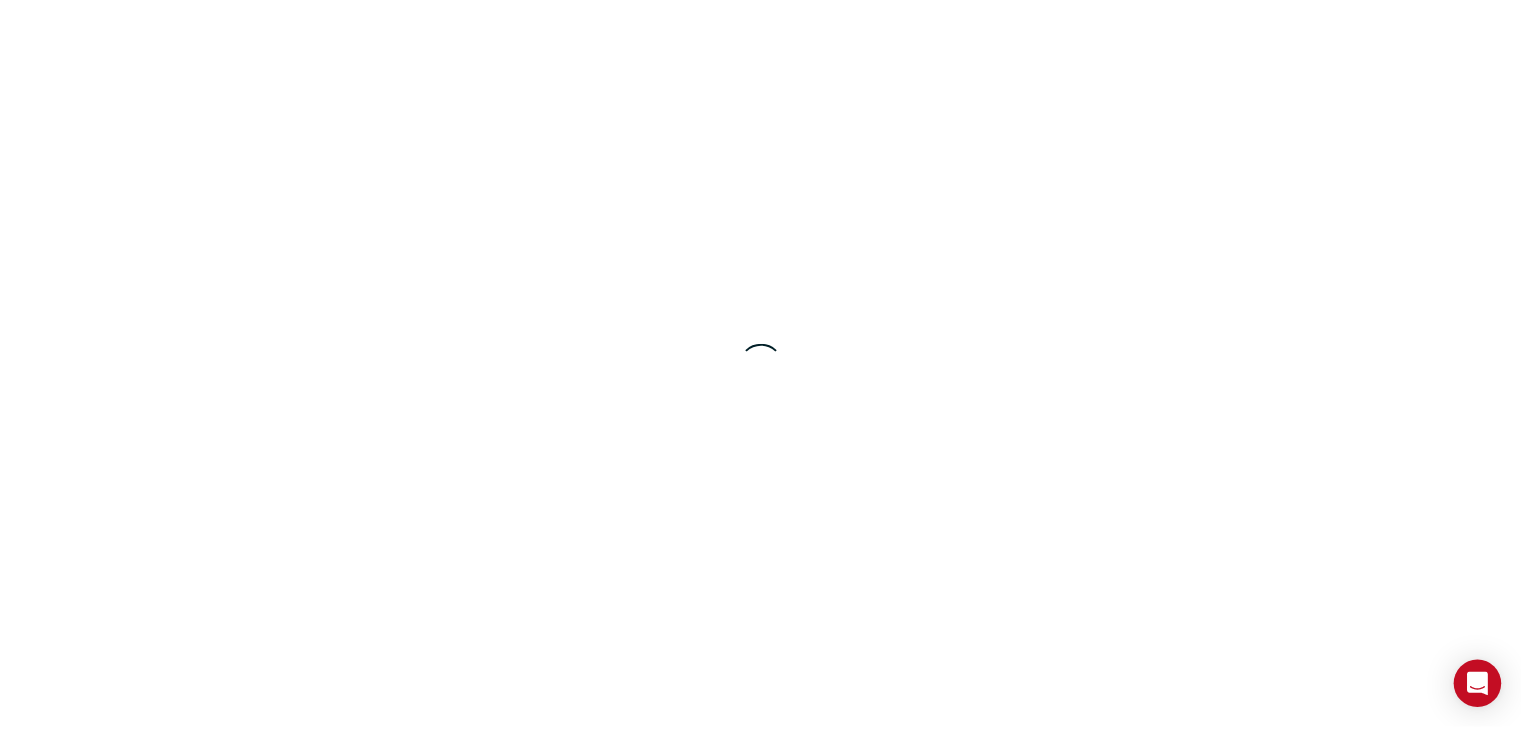 scroll, scrollTop: 0, scrollLeft: 0, axis: both 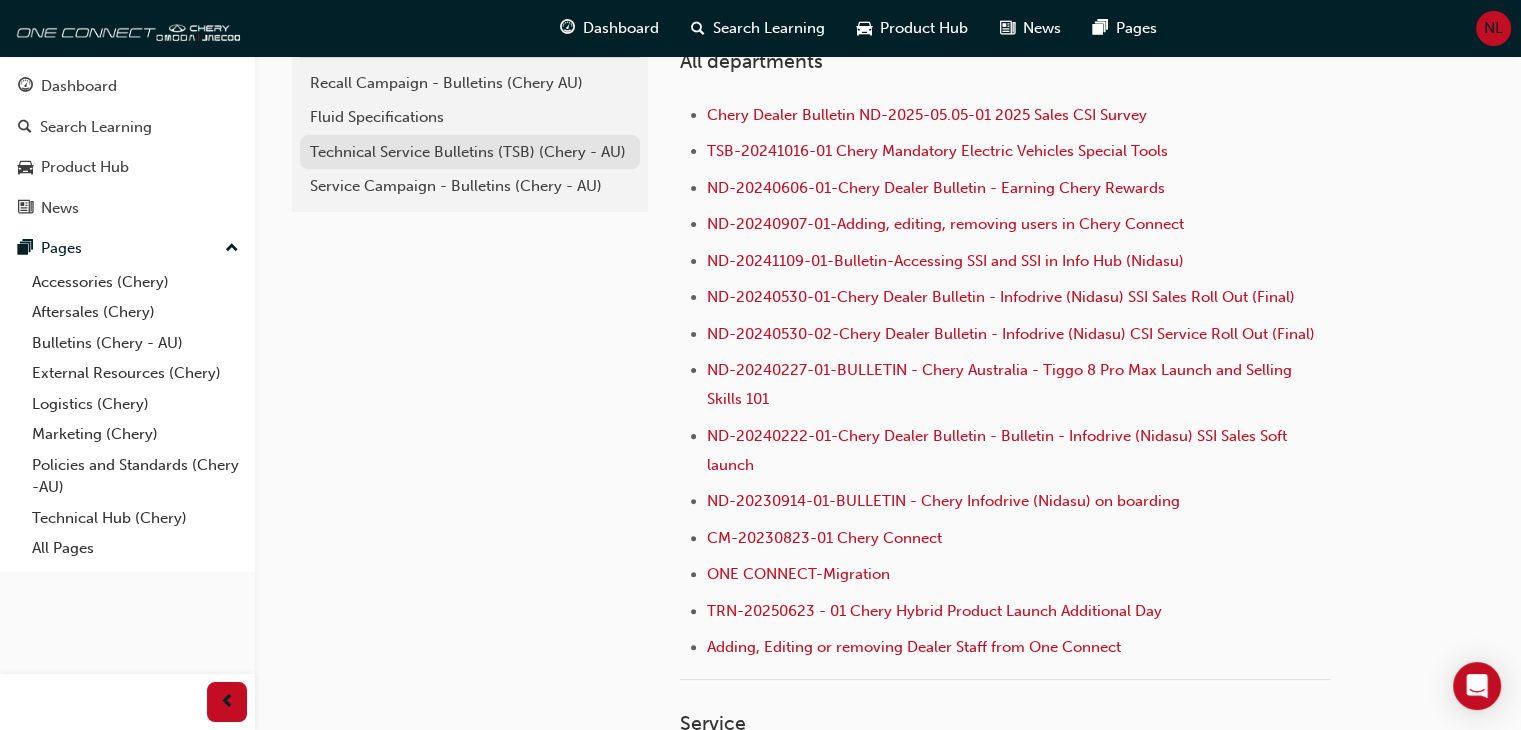 click on "Technical Service Bulletins (TSB) (Chery - AU)" at bounding box center [470, 152] 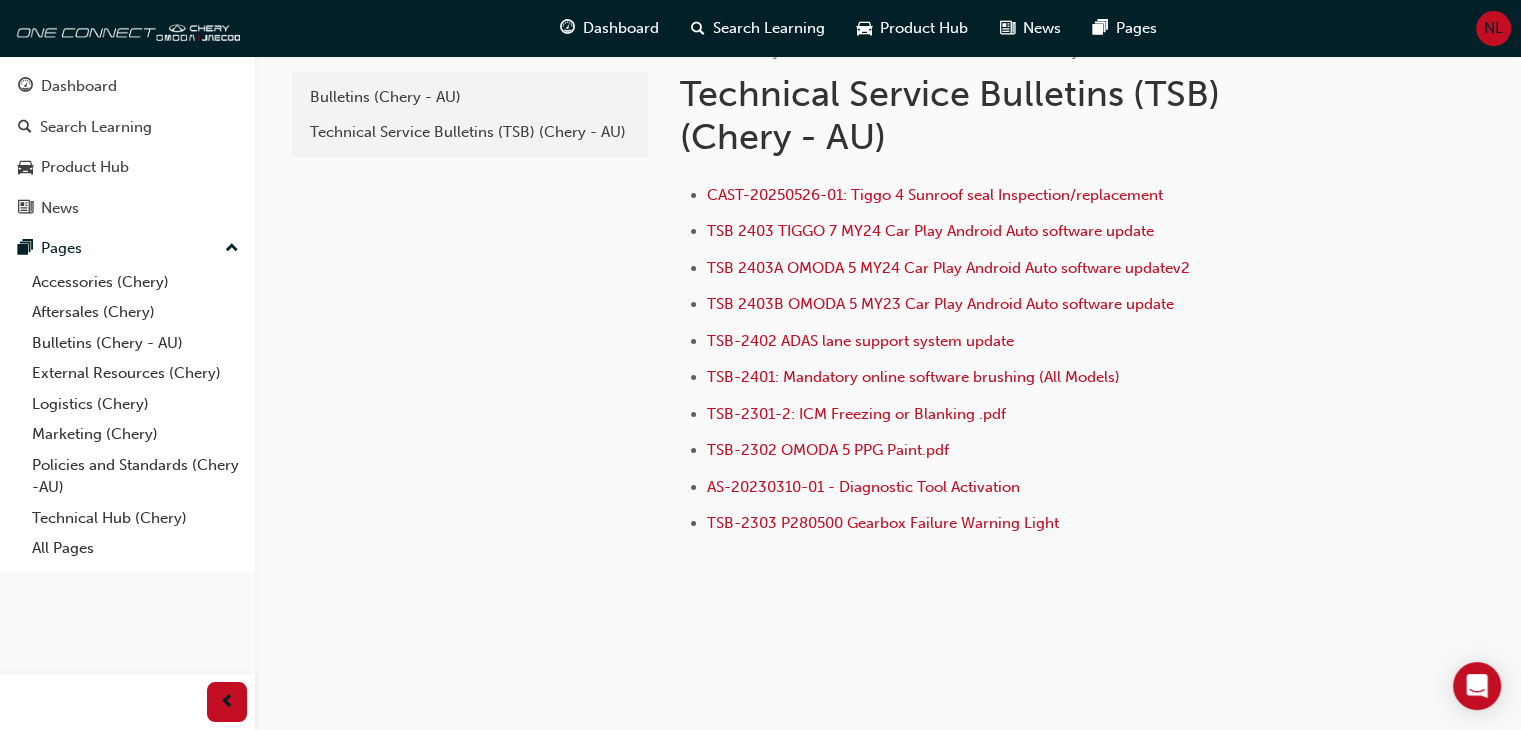 scroll, scrollTop: 0, scrollLeft: 0, axis: both 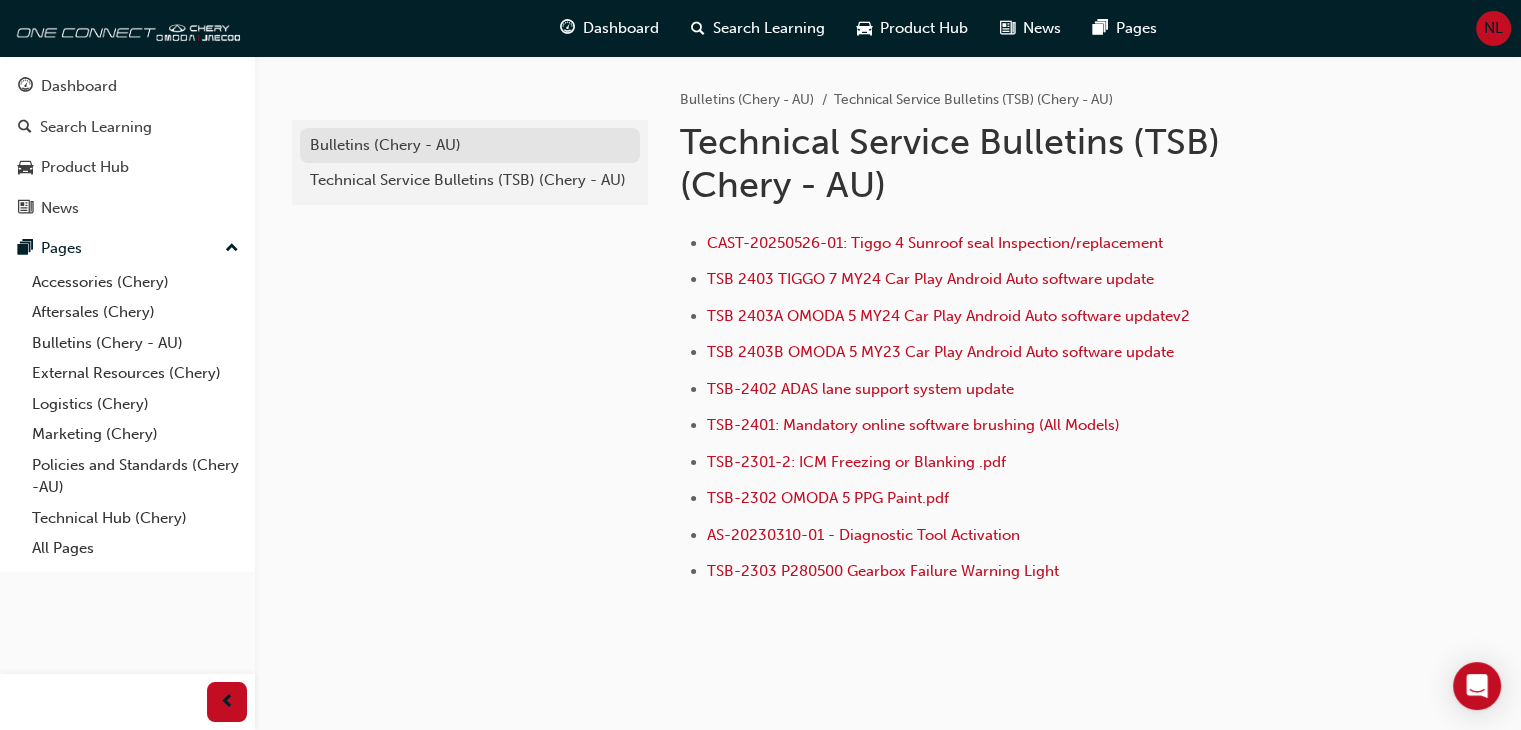 click on "Bulletins (Chery - AU)" at bounding box center [470, 145] 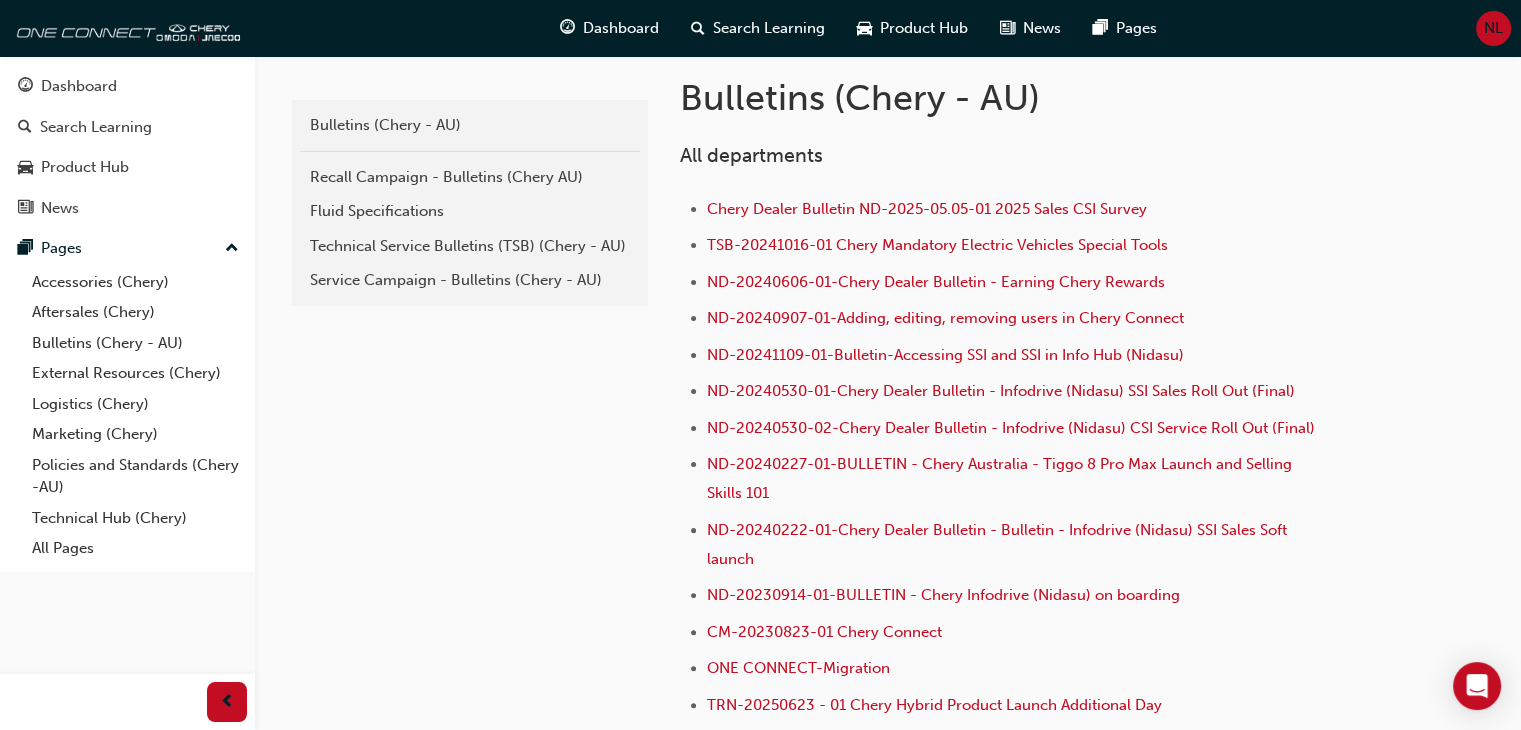 scroll, scrollTop: 351, scrollLeft: 0, axis: vertical 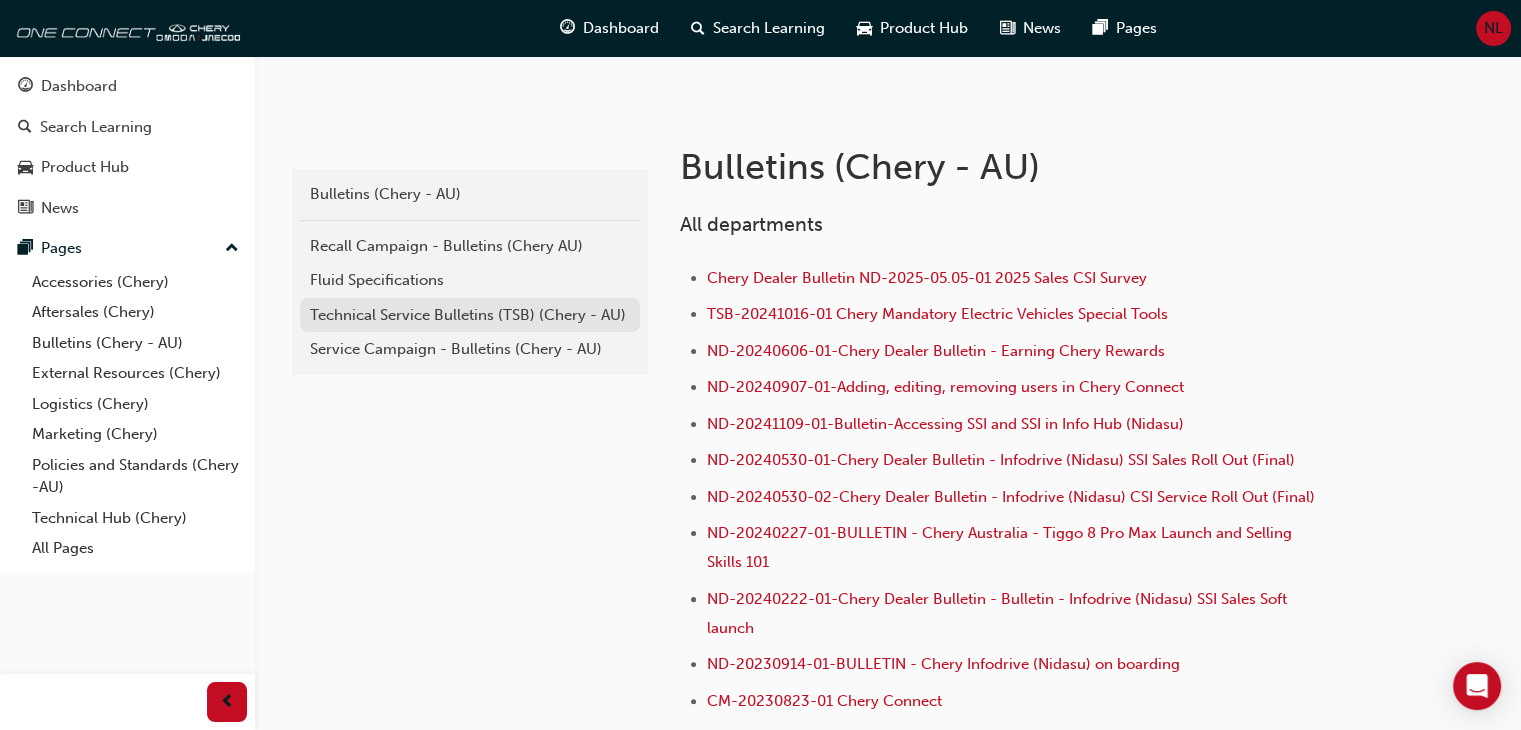 click on "Technical Service Bulletins (TSB) (Chery - AU)" at bounding box center [470, 315] 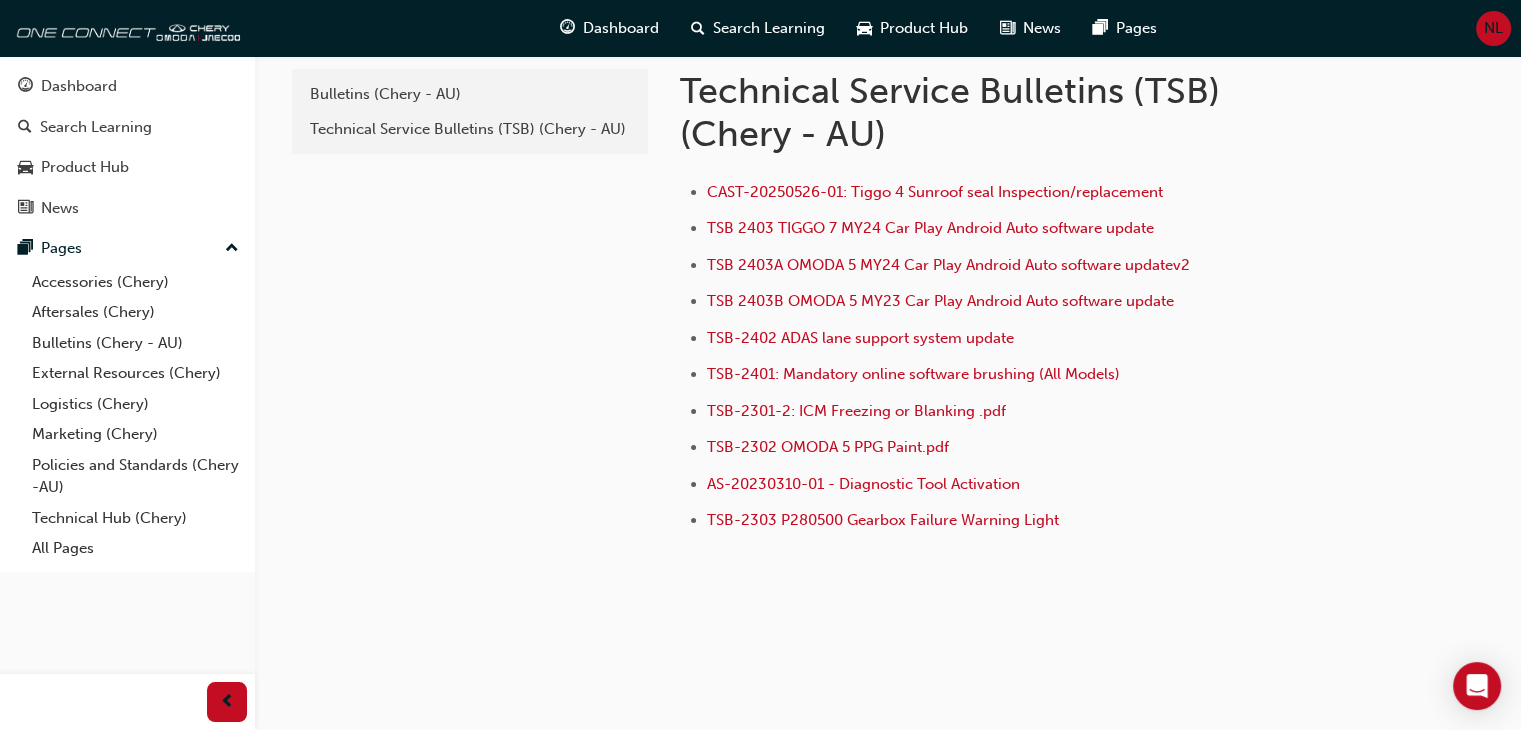 scroll, scrollTop: 48, scrollLeft: 0, axis: vertical 